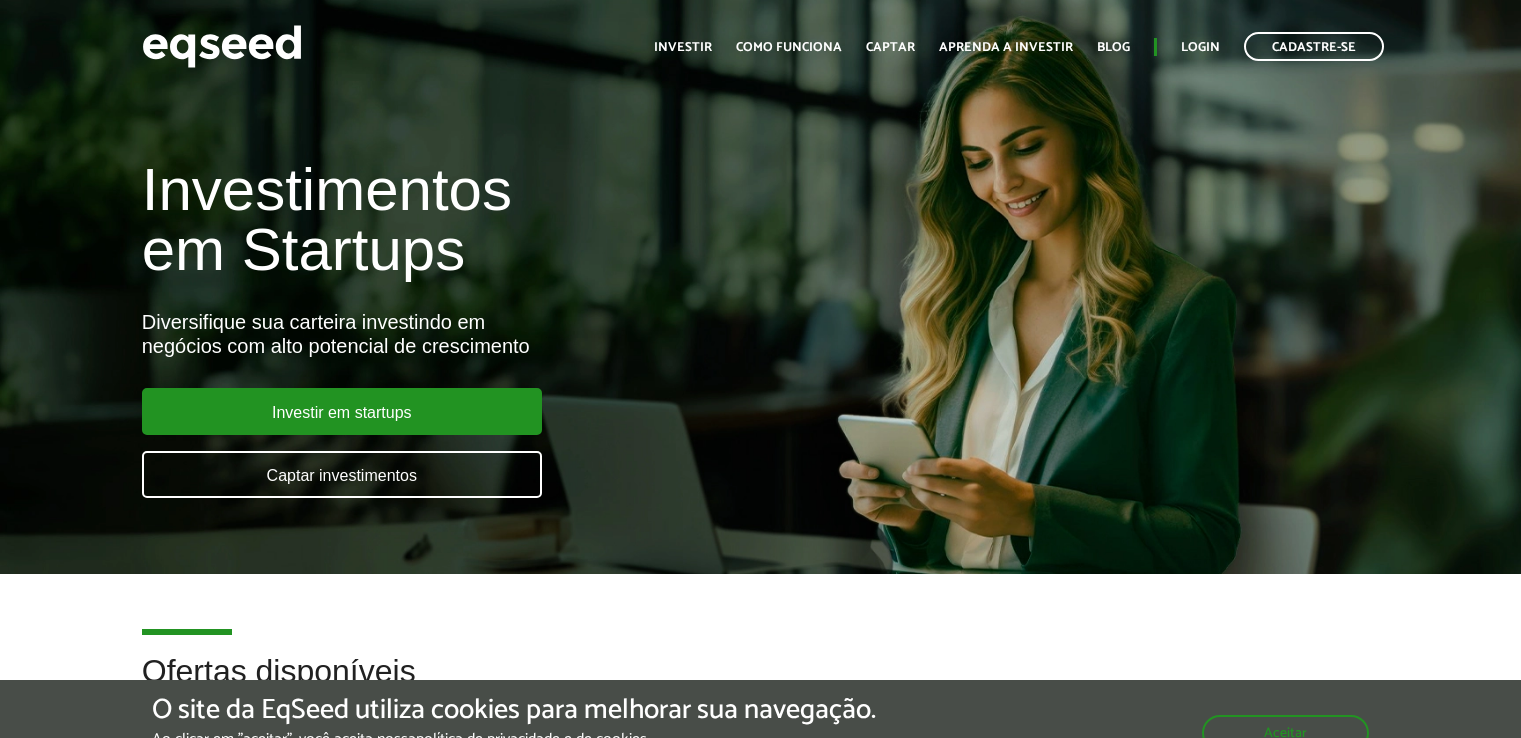 scroll, scrollTop: 0, scrollLeft: 0, axis: both 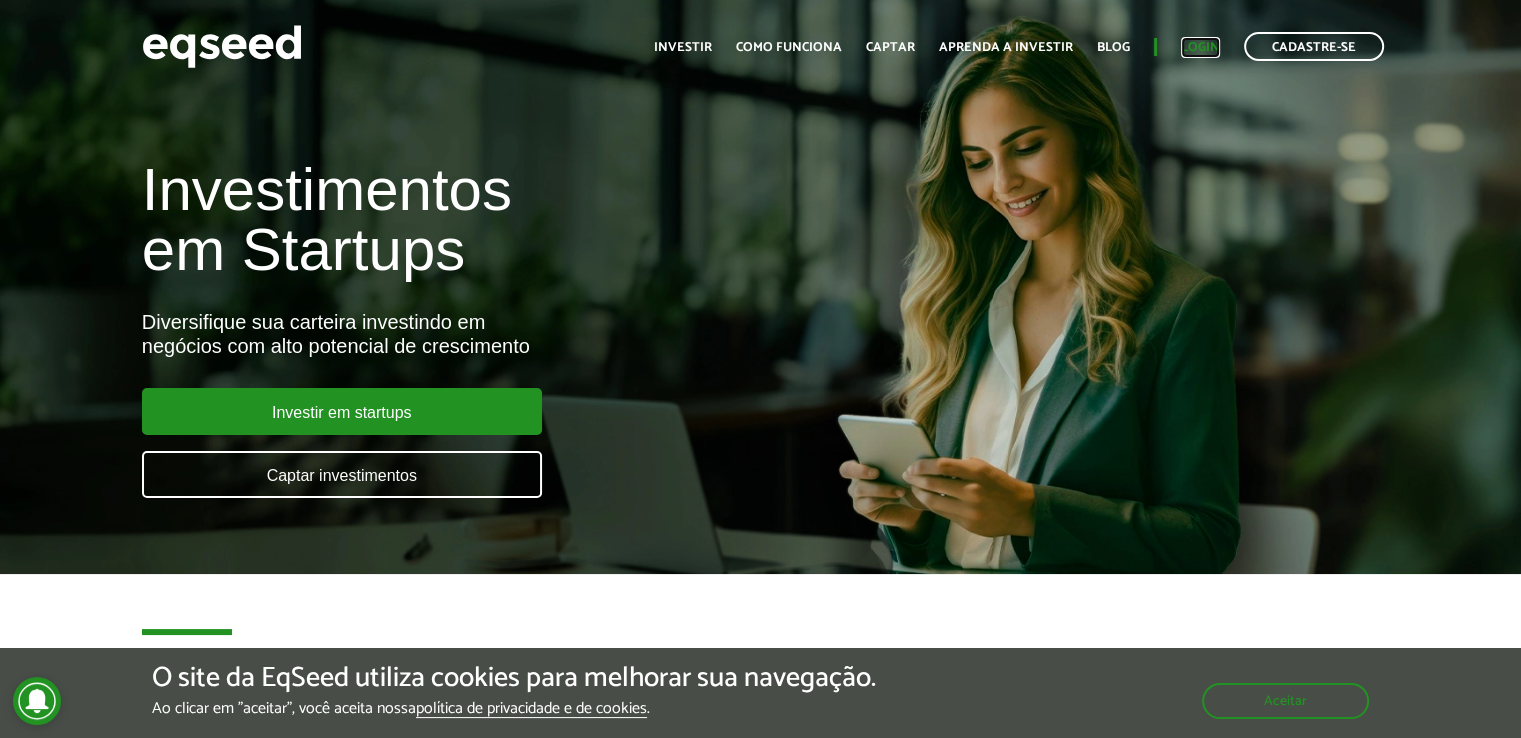 click on "Login" at bounding box center [1200, 47] 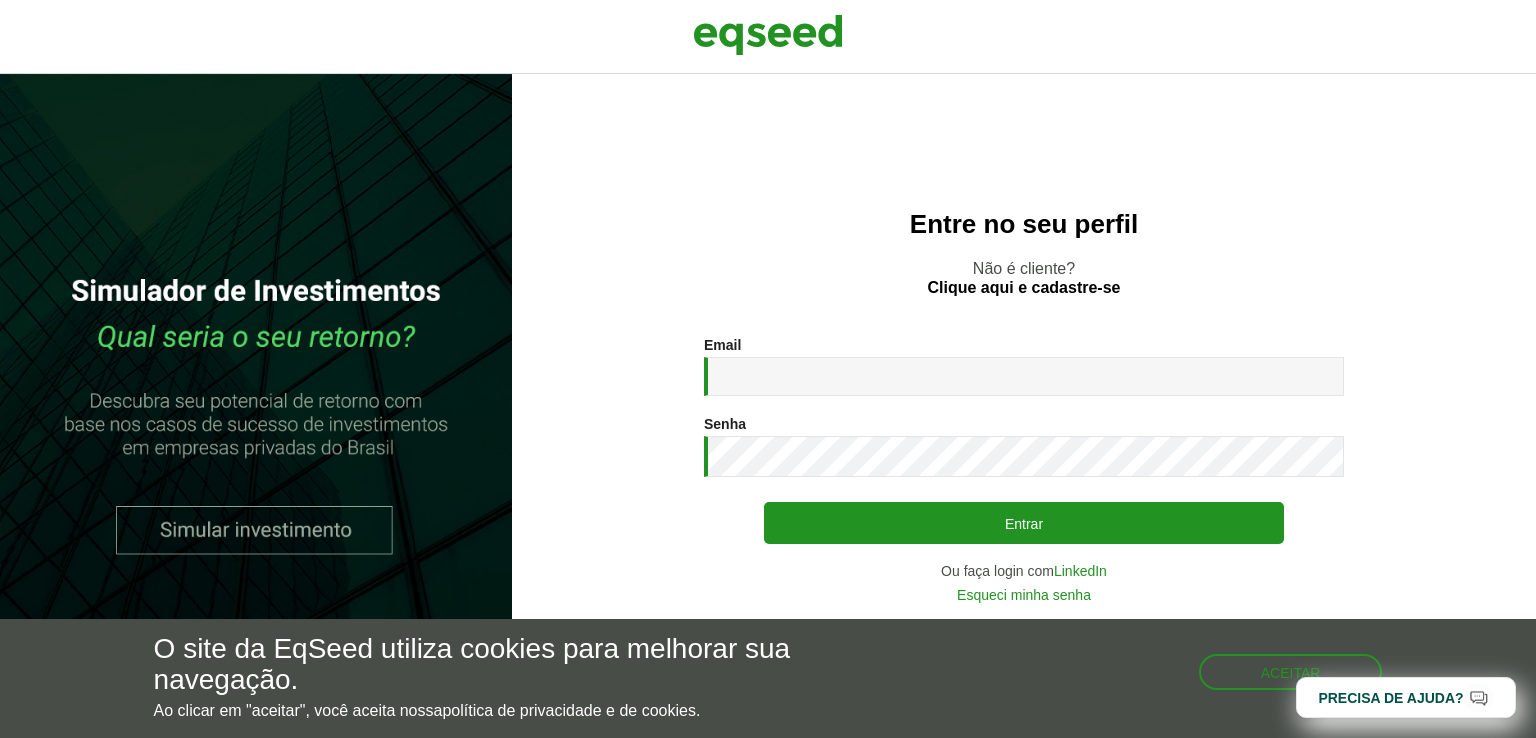 scroll, scrollTop: 0, scrollLeft: 0, axis: both 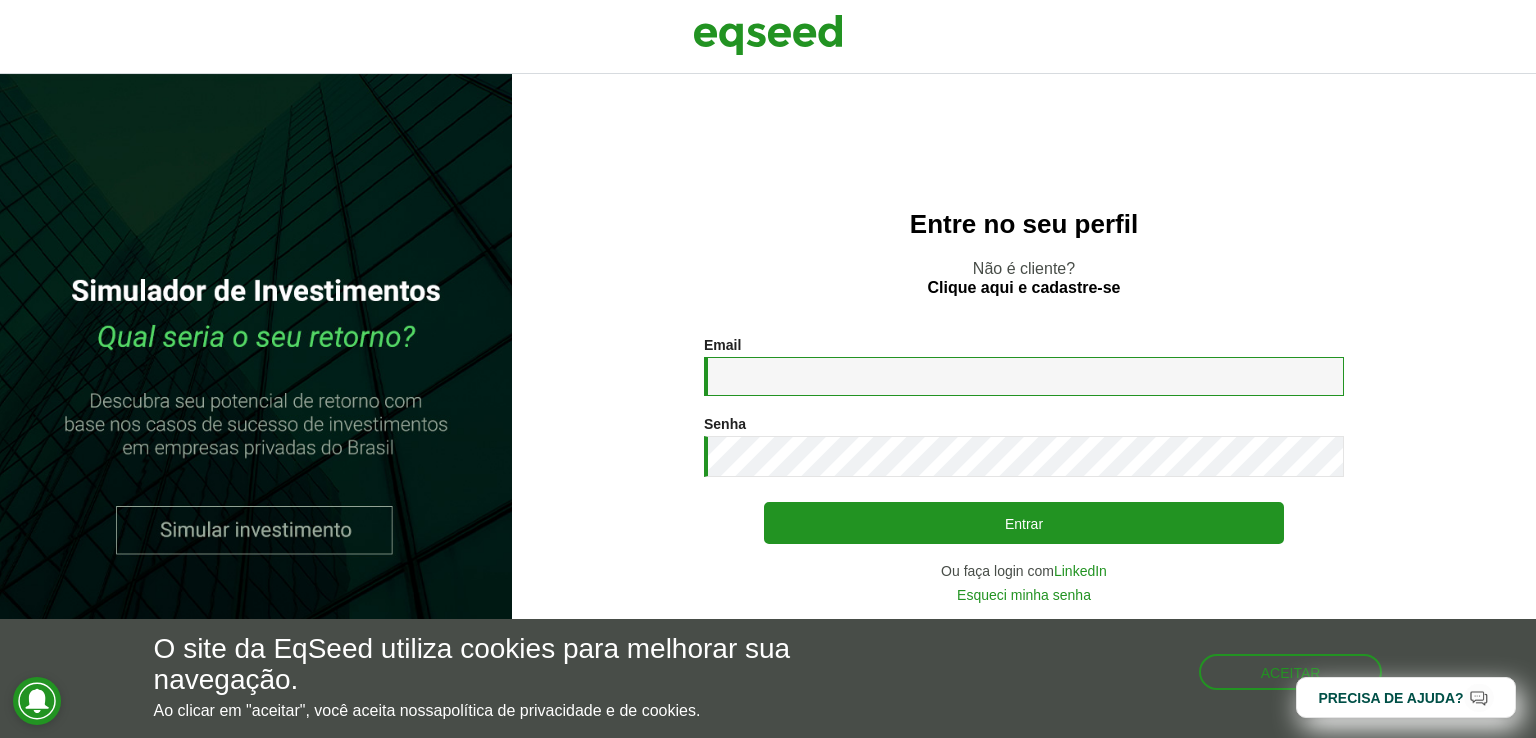 click on "Email  *" at bounding box center (1024, 376) 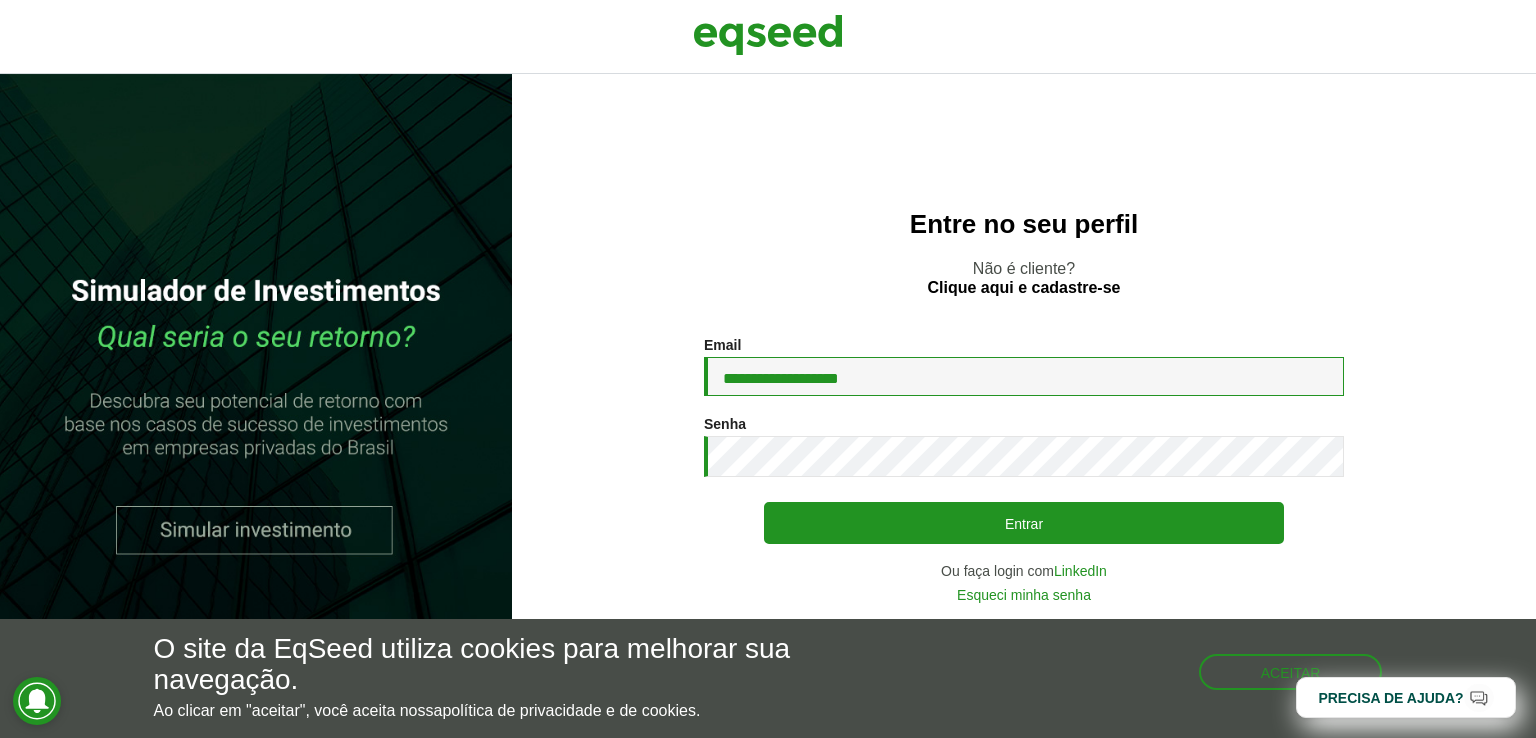 type on "**********" 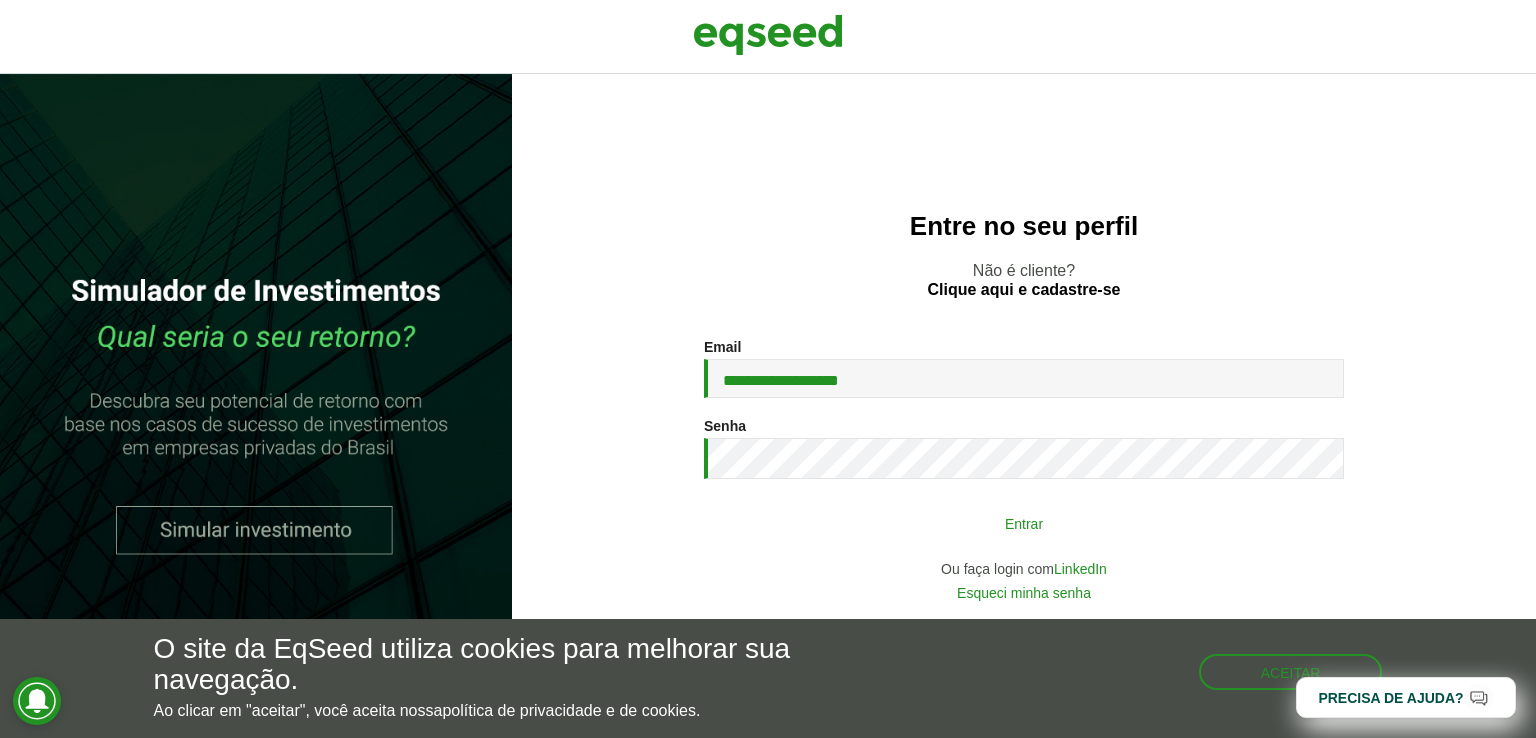 click on "Entrar" at bounding box center (1024, 523) 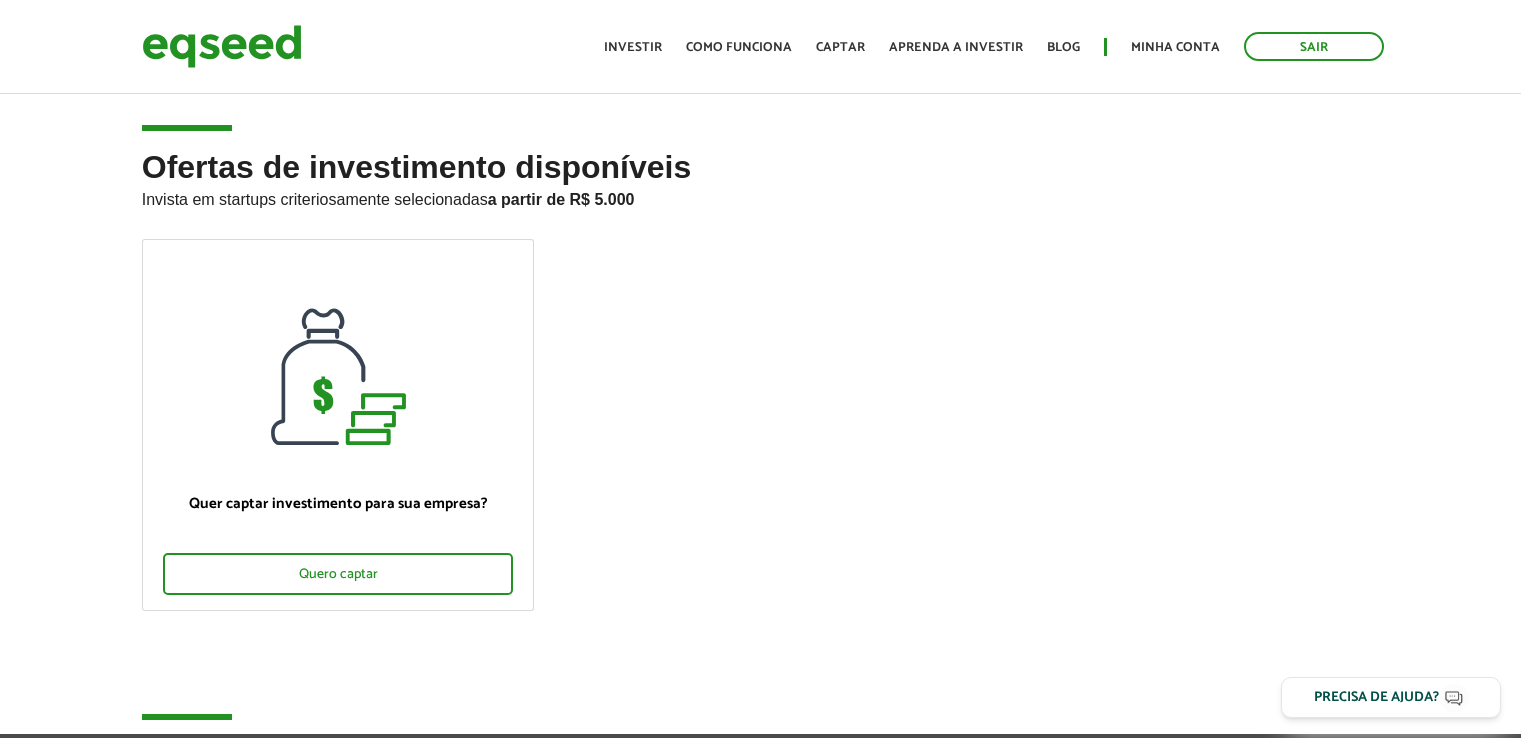 scroll, scrollTop: 0, scrollLeft: 0, axis: both 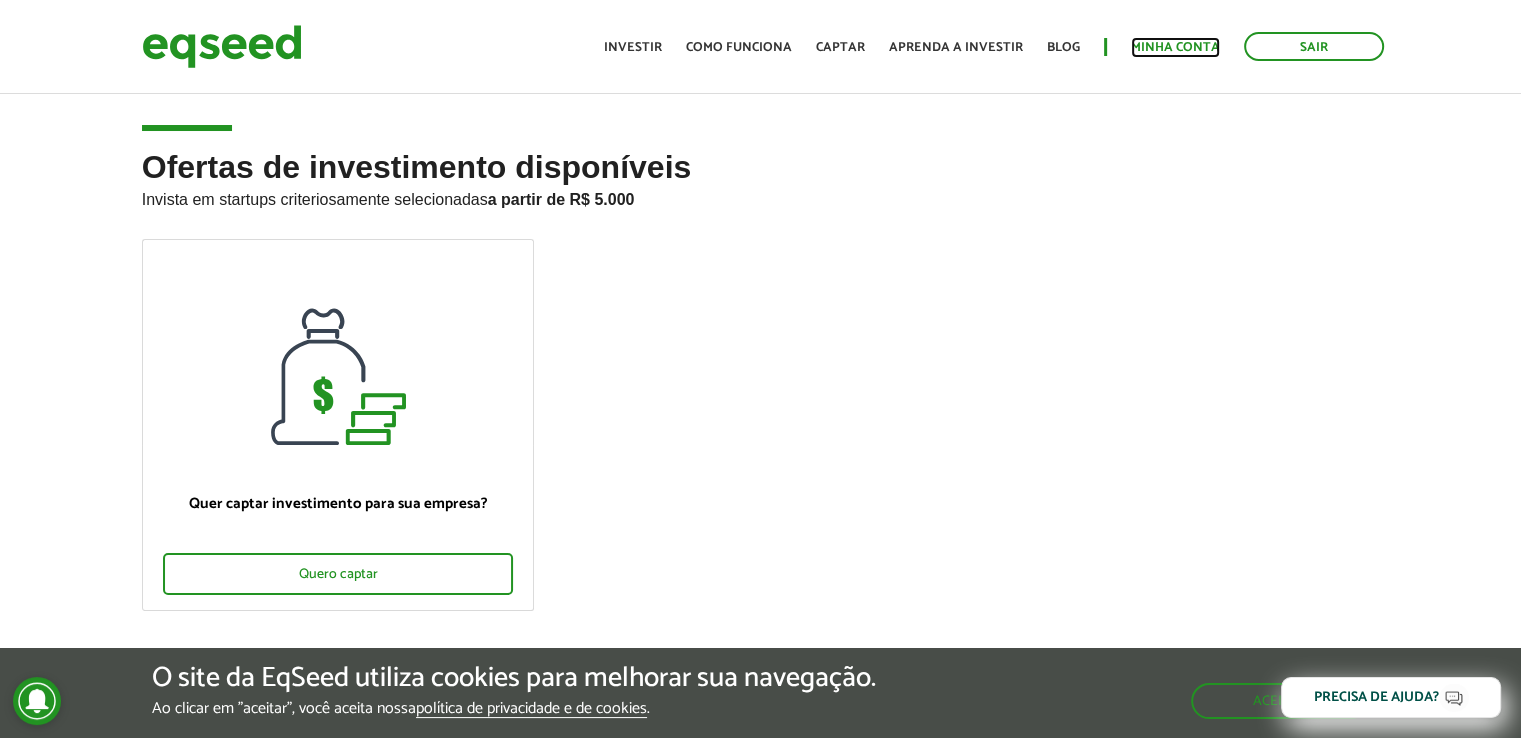 click on "Minha conta" at bounding box center (1175, 47) 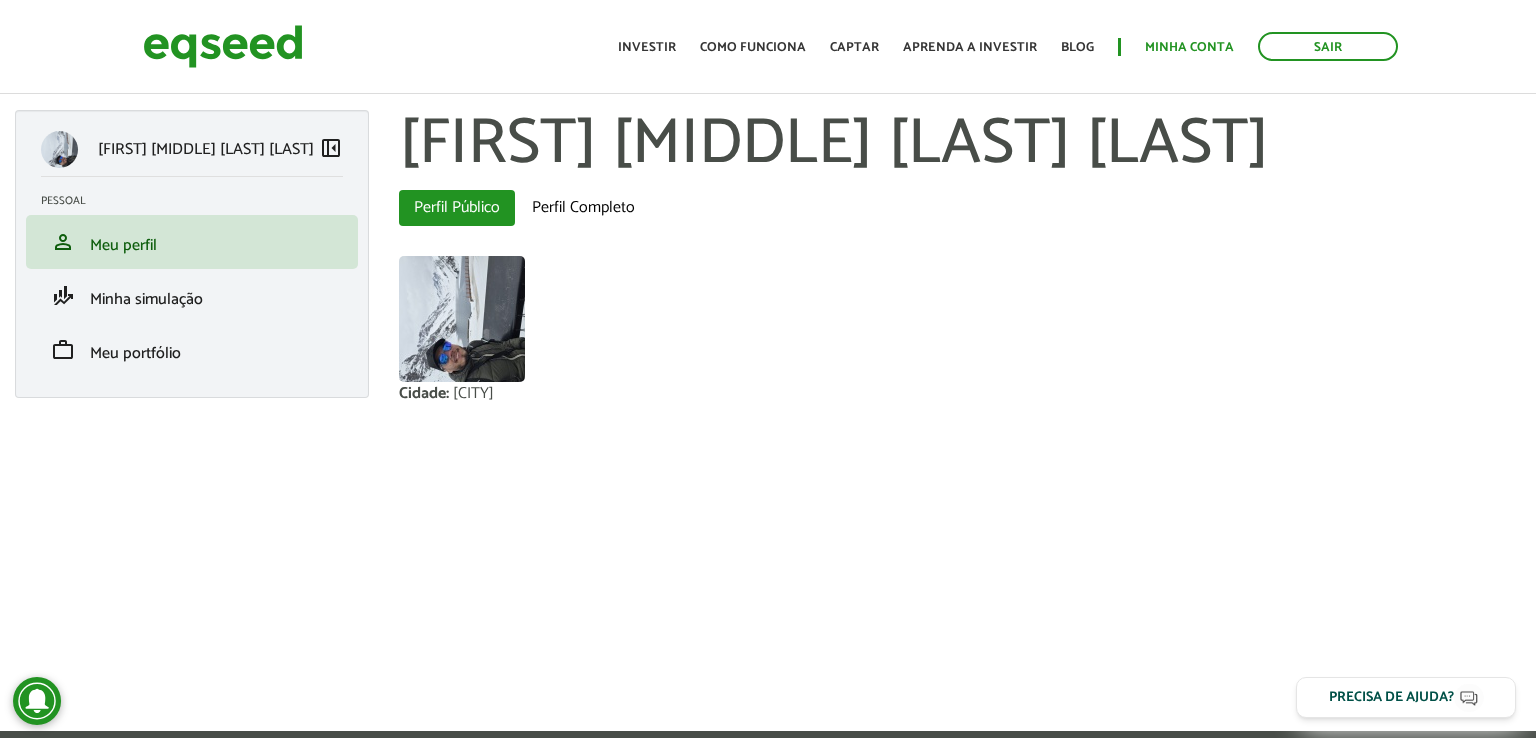 scroll, scrollTop: 0, scrollLeft: 0, axis: both 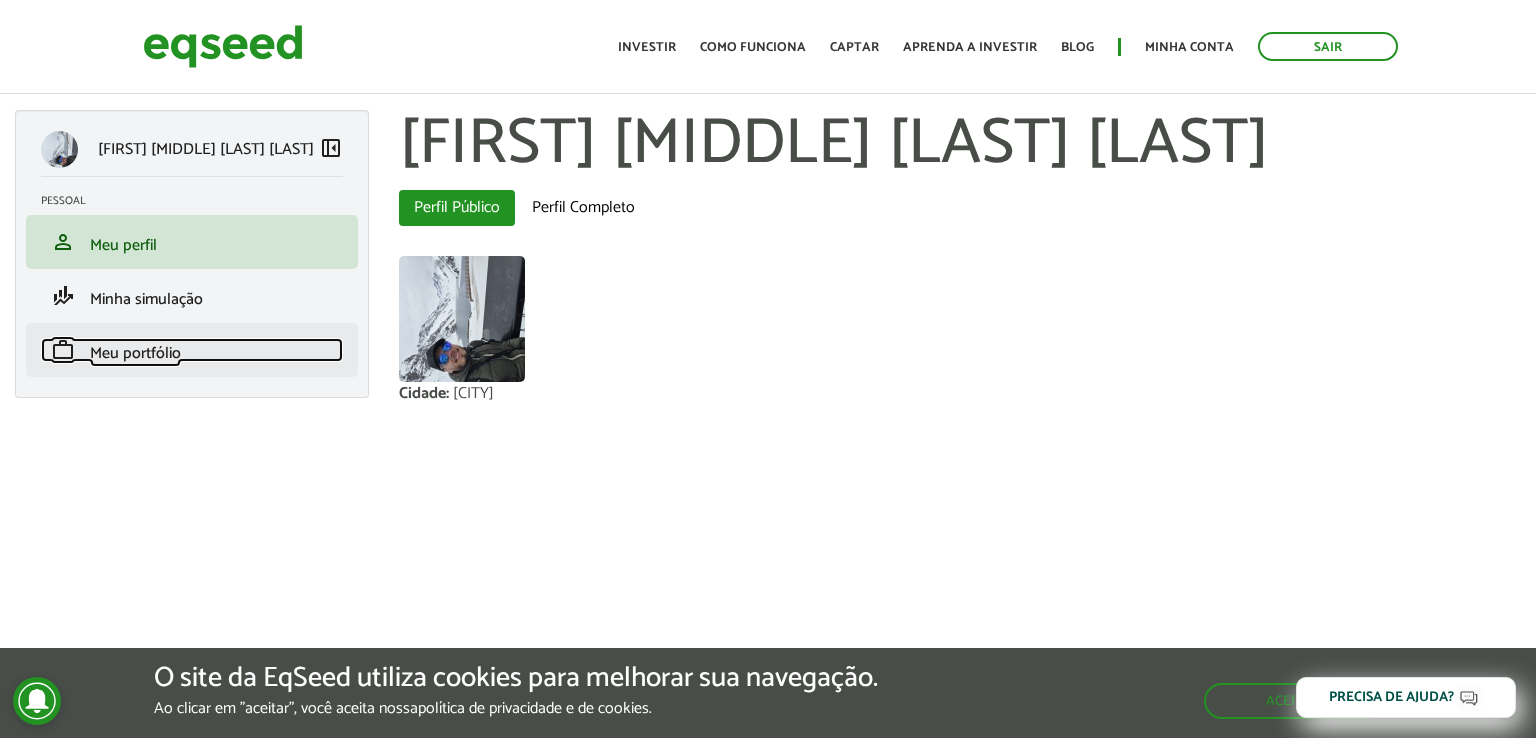 click on "Meu portfólio" at bounding box center [135, 353] 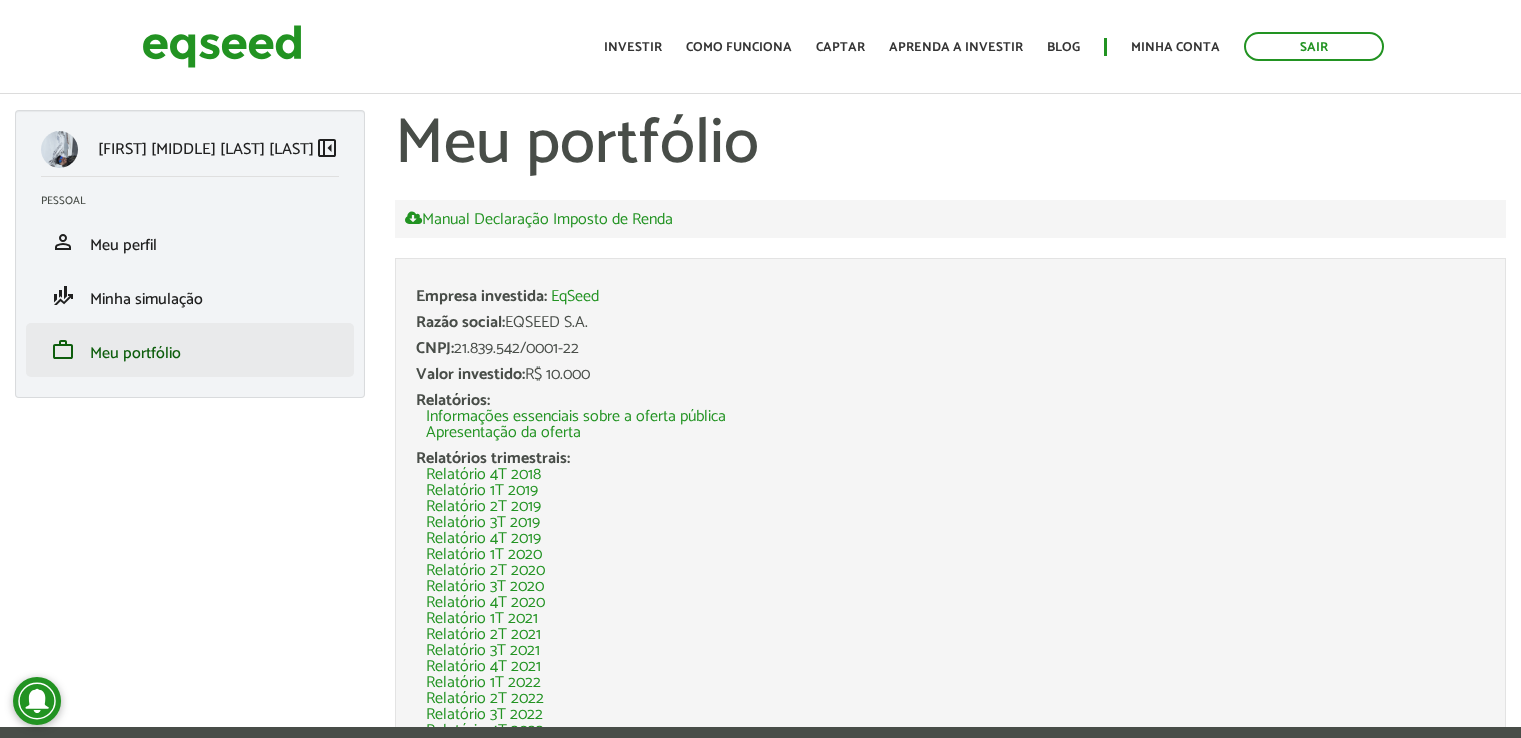 scroll, scrollTop: 0, scrollLeft: 0, axis: both 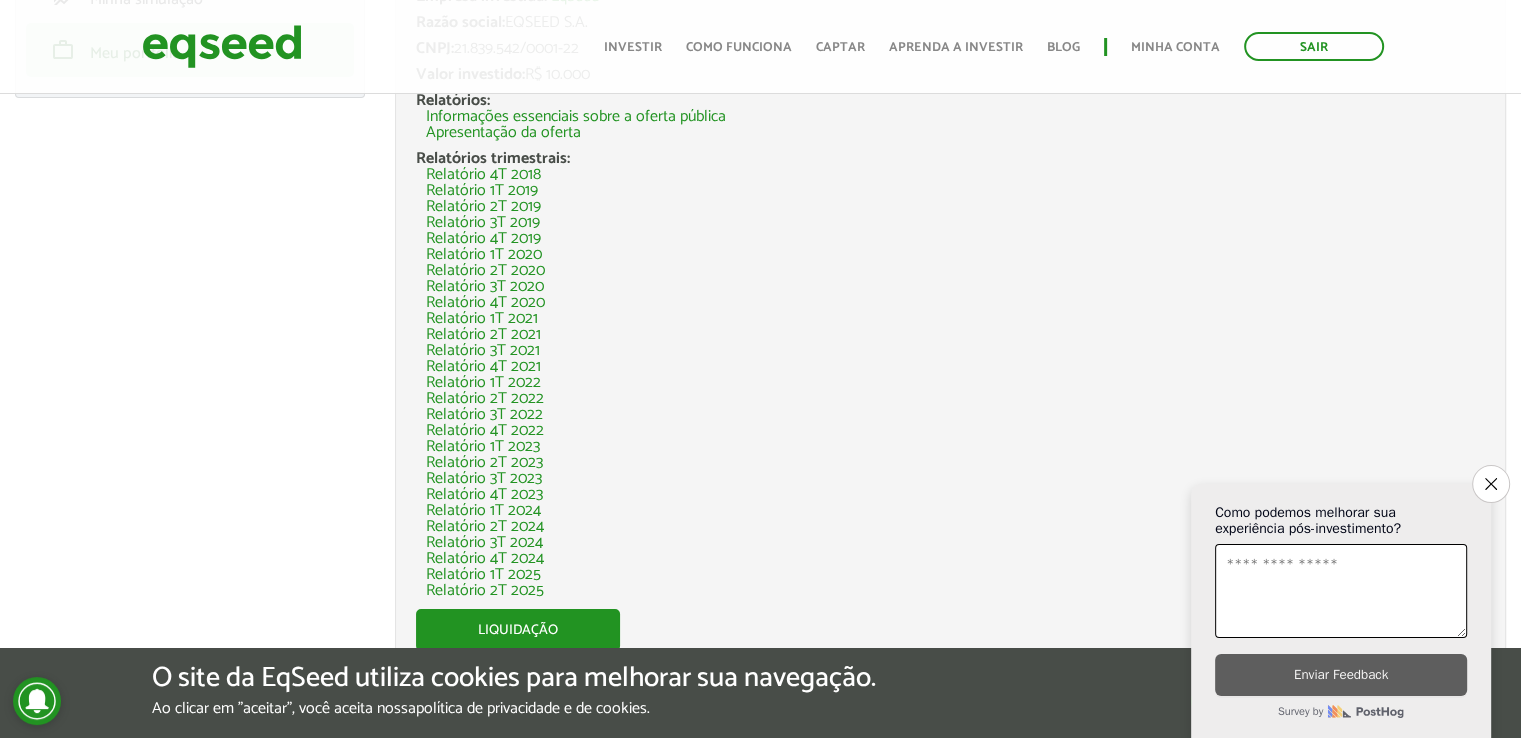 drag, startPoint x: 1497, startPoint y: 487, endPoint x: 1486, endPoint y: 485, distance: 11.18034 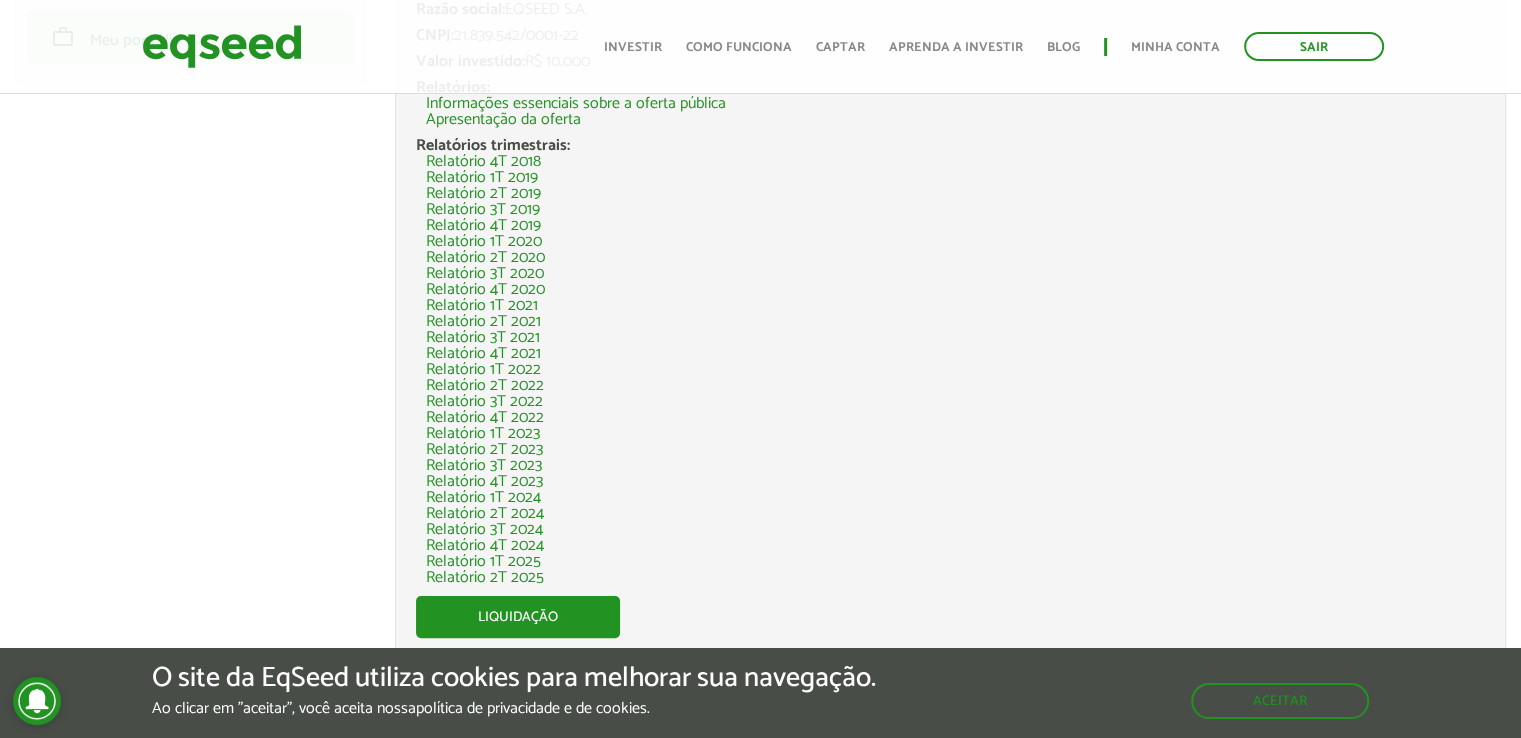scroll, scrollTop: 0, scrollLeft: 0, axis: both 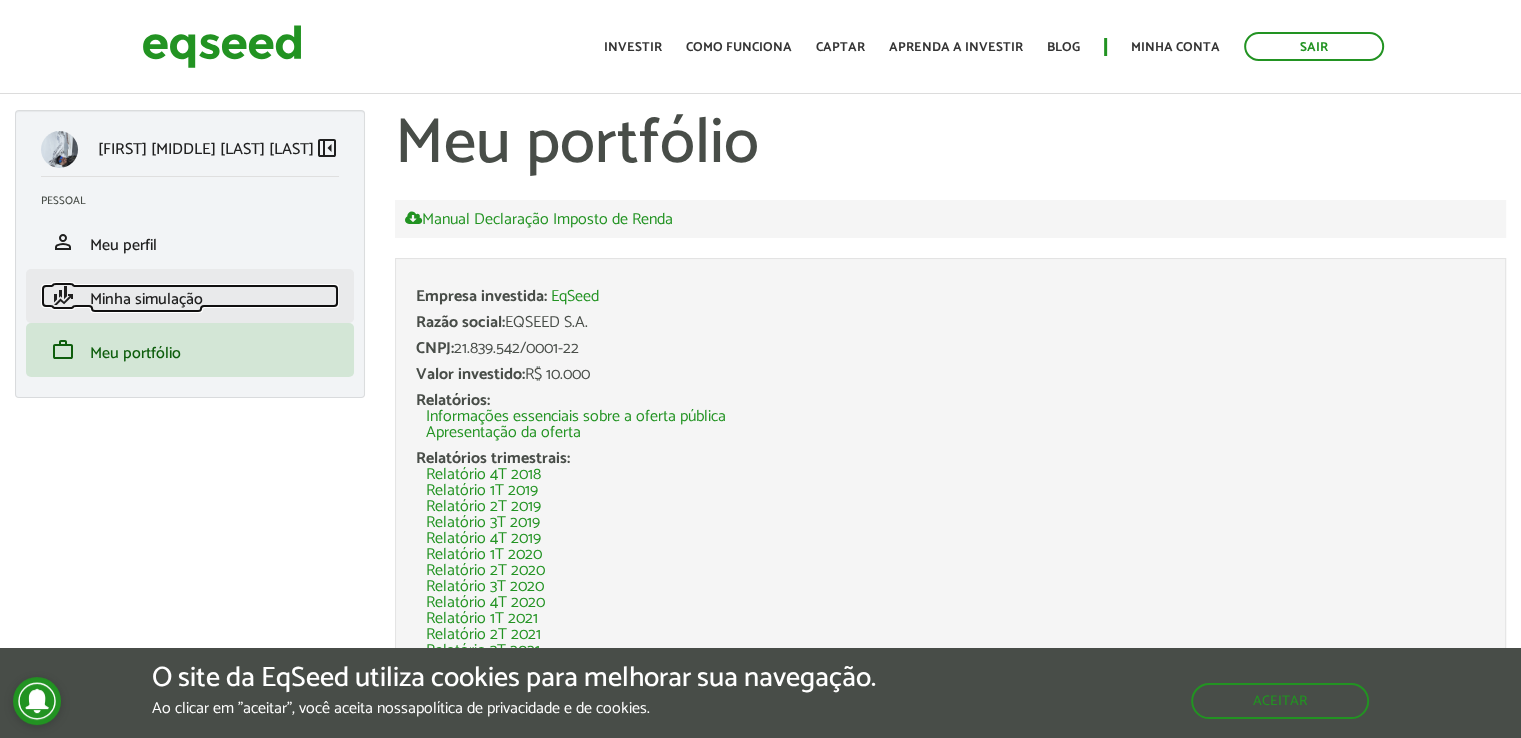 click on "Minha simulação" at bounding box center [146, 299] 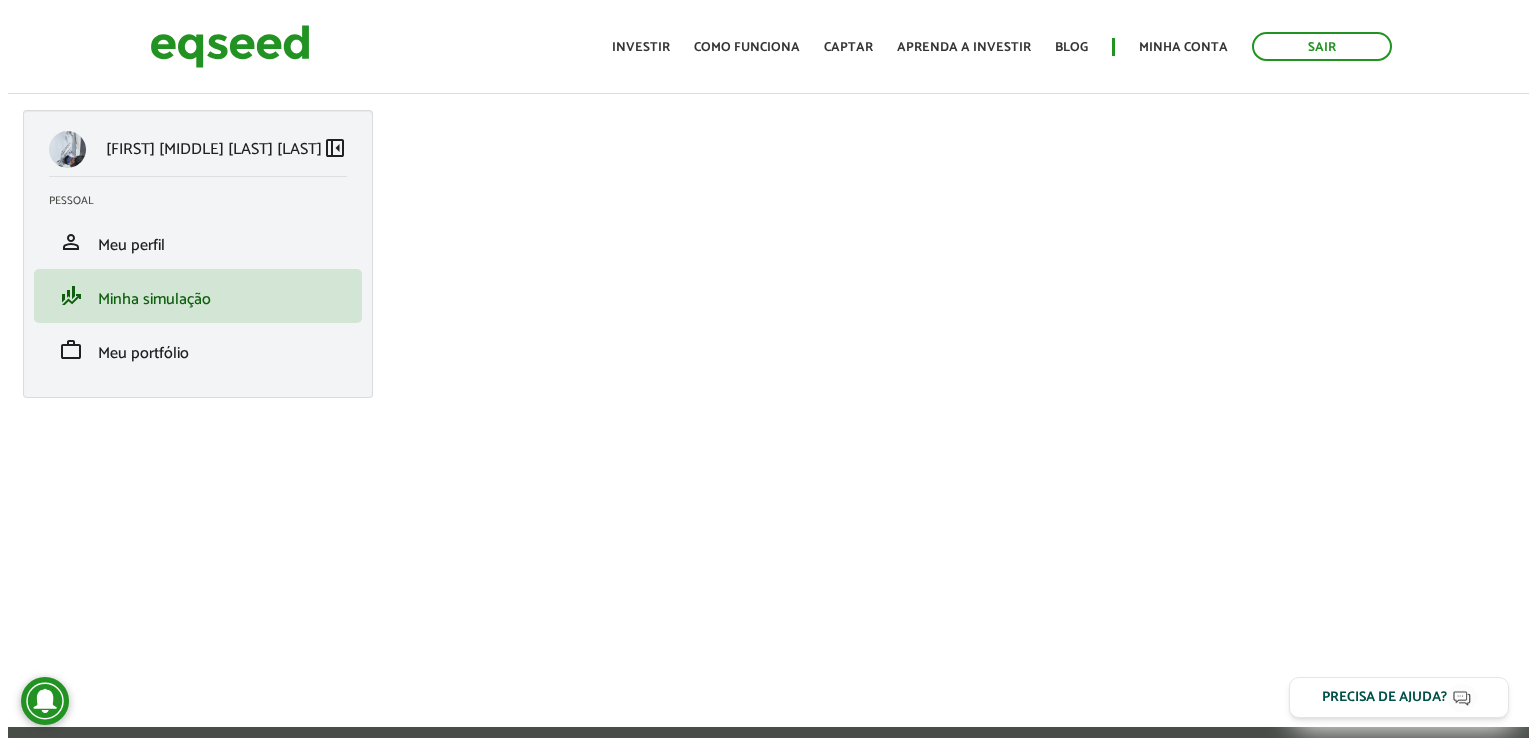 scroll, scrollTop: 0, scrollLeft: 0, axis: both 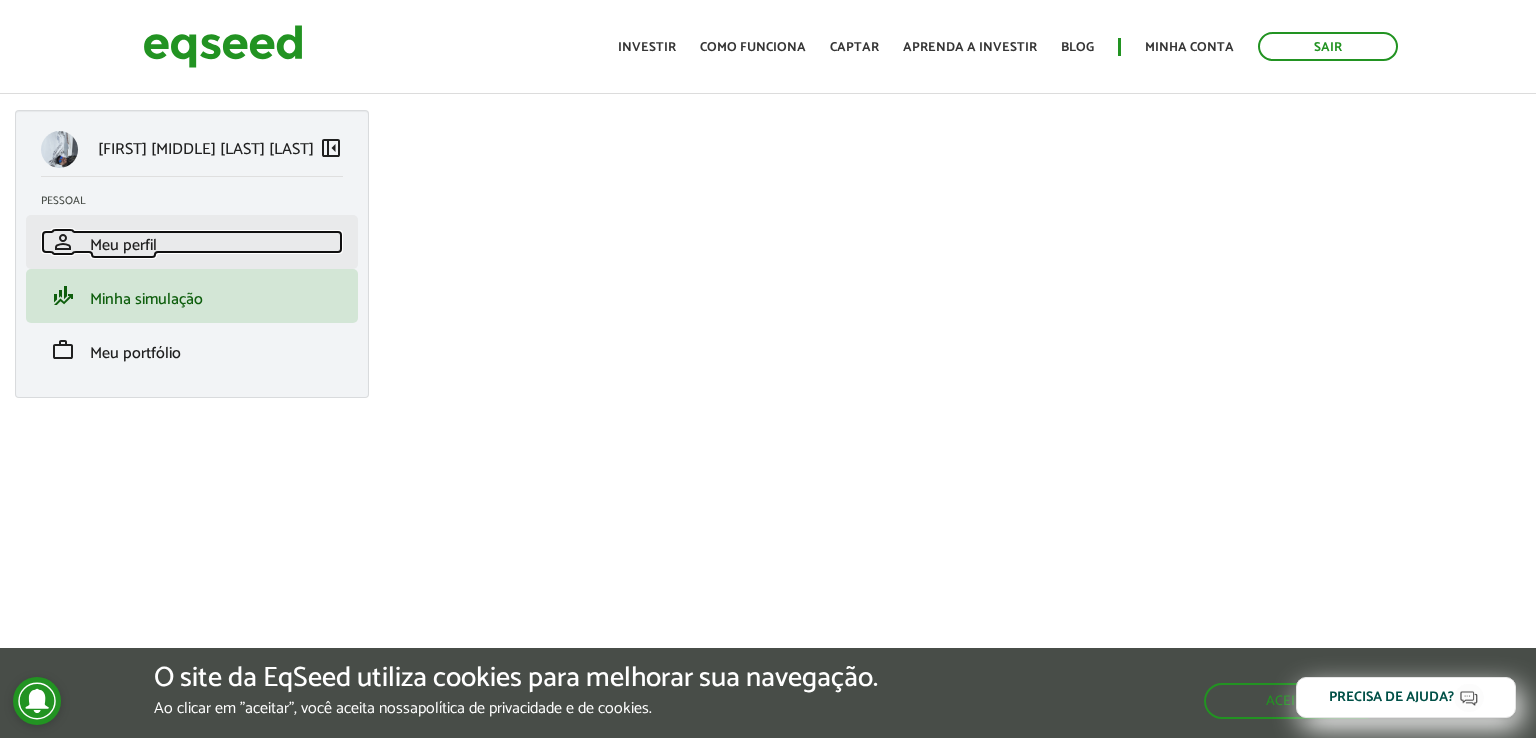 click on "Meu perfil" at bounding box center (123, 245) 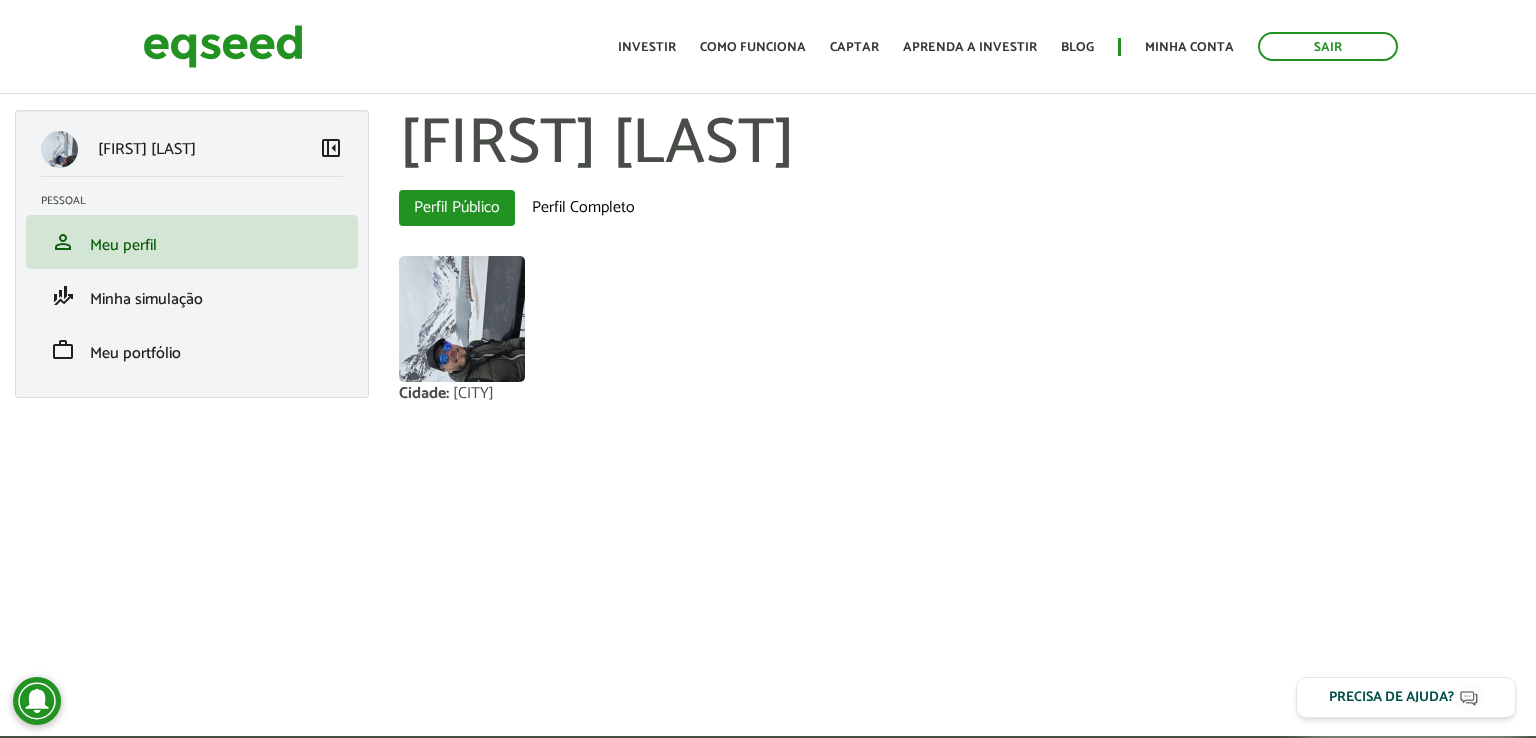 scroll, scrollTop: 0, scrollLeft: 0, axis: both 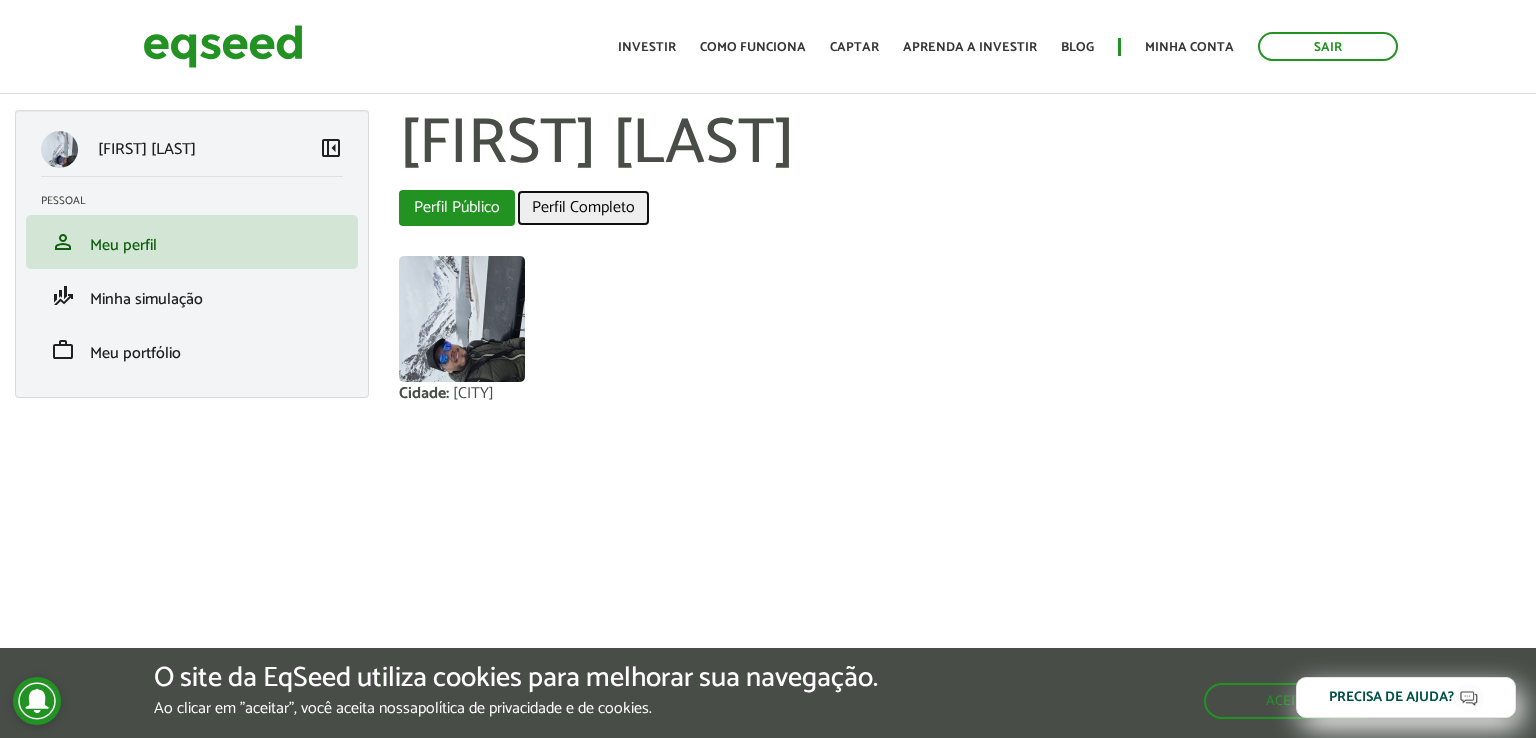 click on "Perfil Completo" at bounding box center [583, 208] 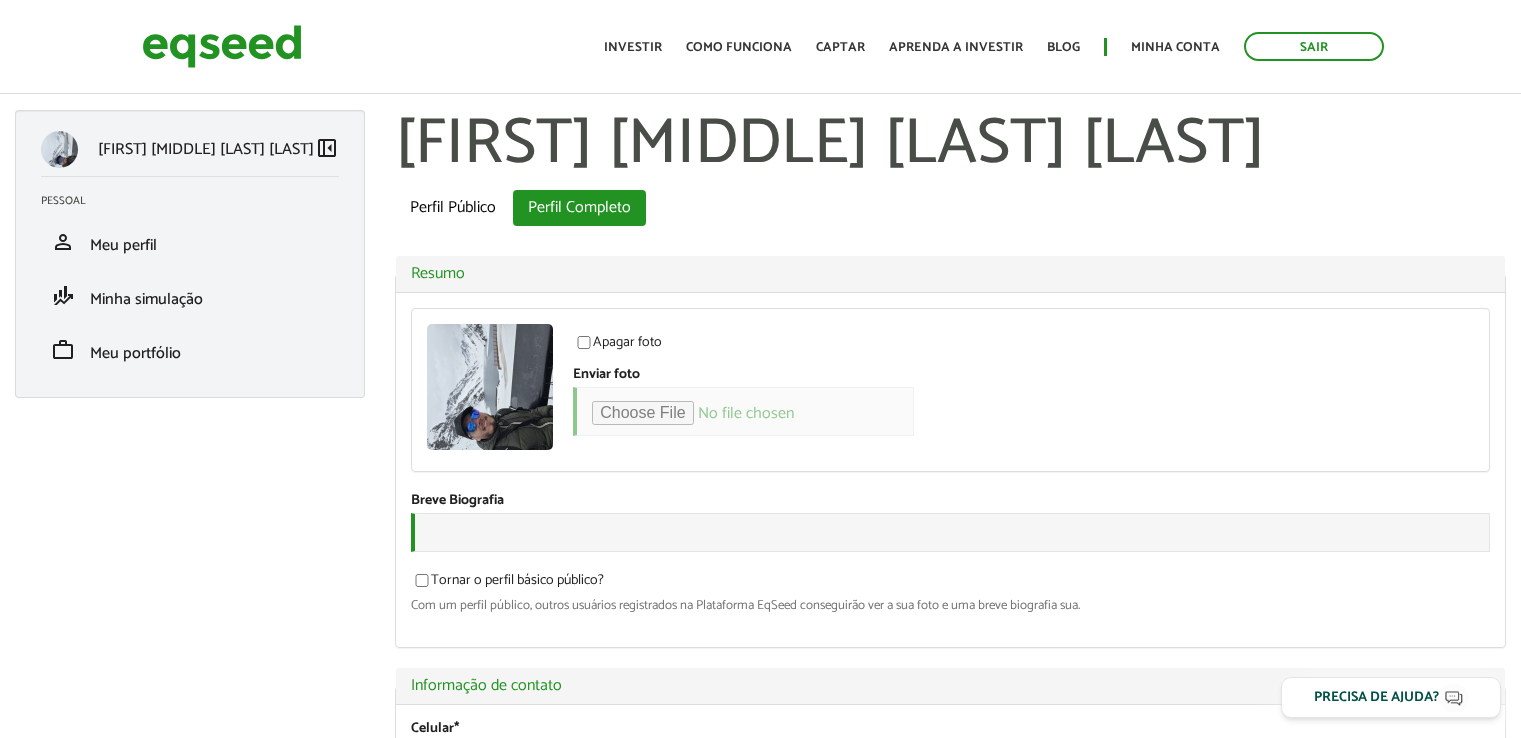 scroll, scrollTop: 0, scrollLeft: 0, axis: both 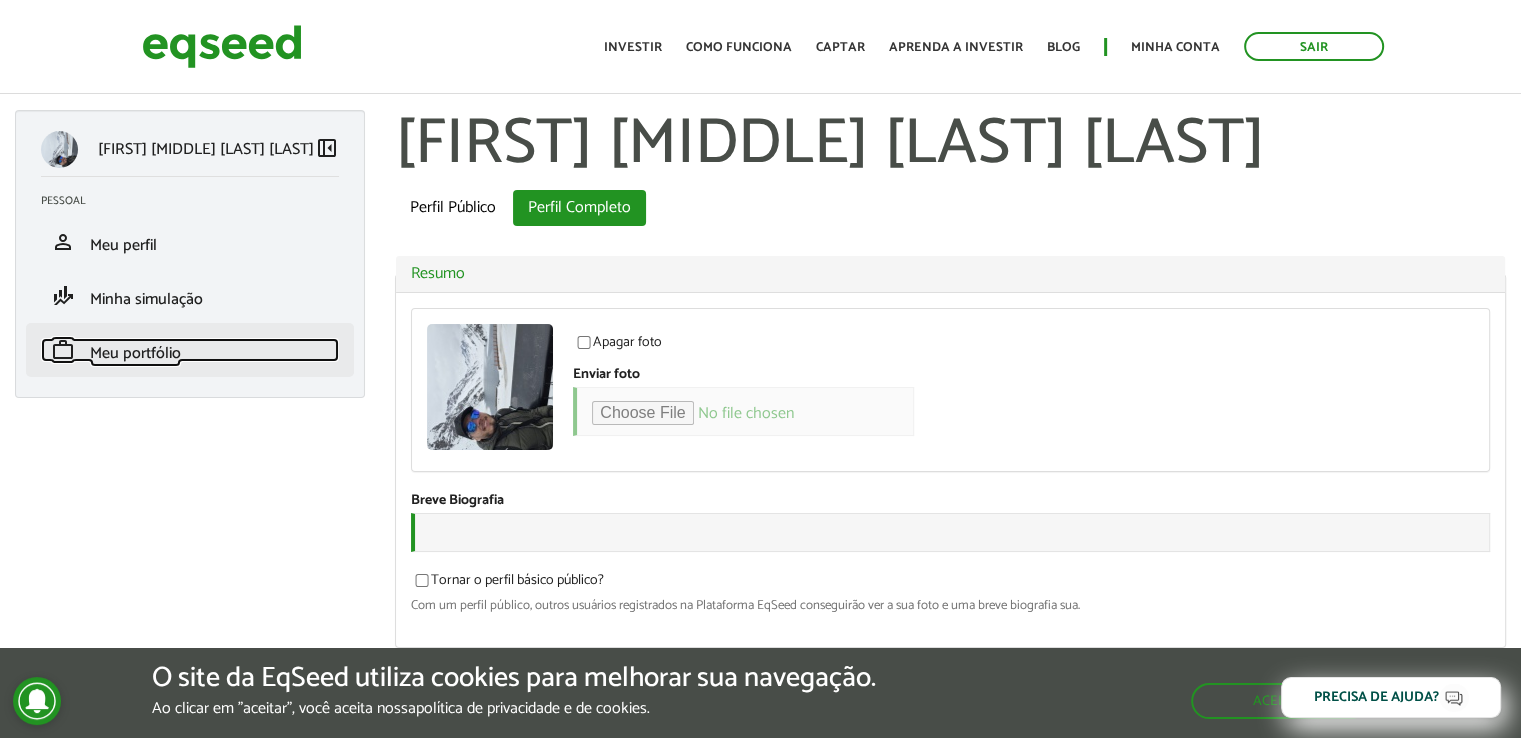 click on "Meu portfólio" at bounding box center (135, 353) 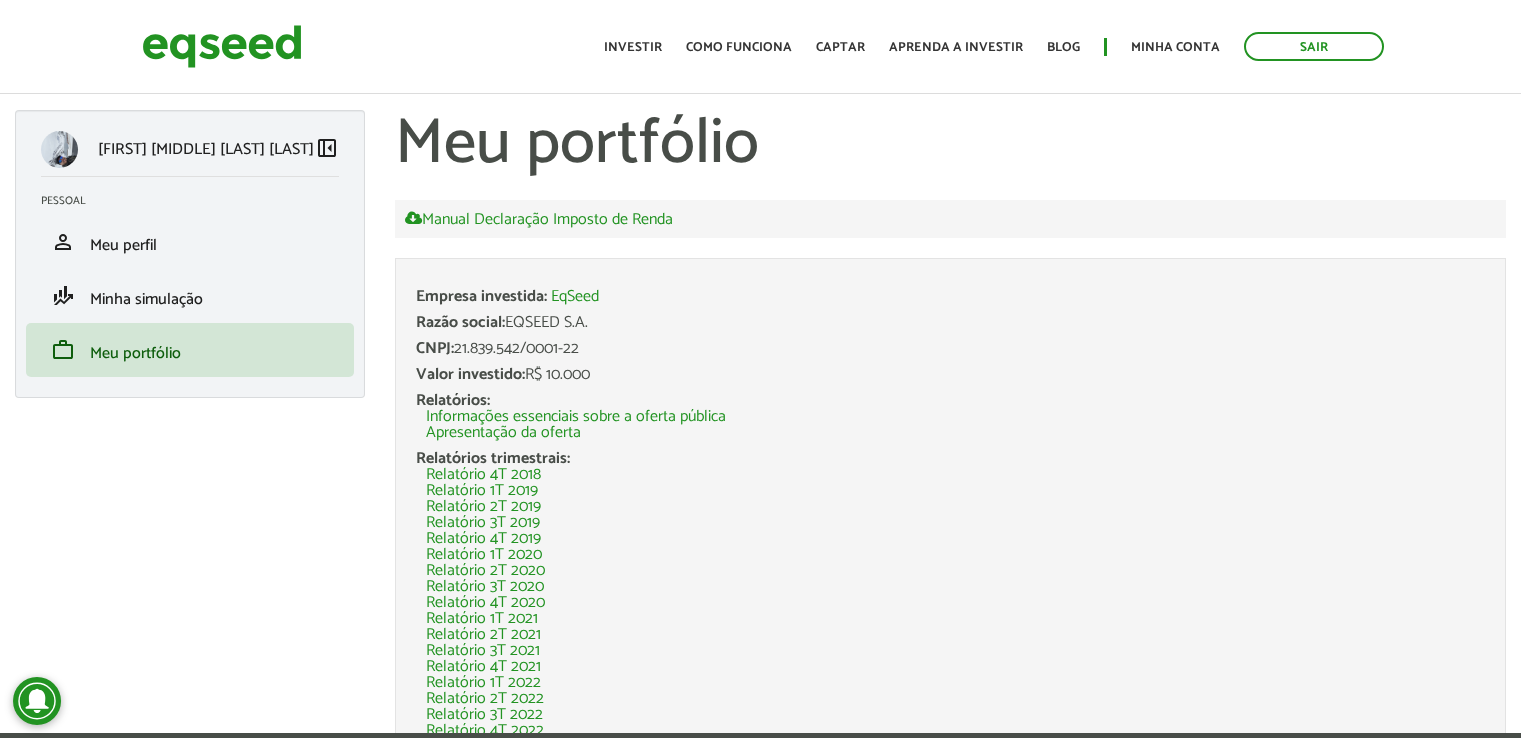 scroll, scrollTop: 0, scrollLeft: 0, axis: both 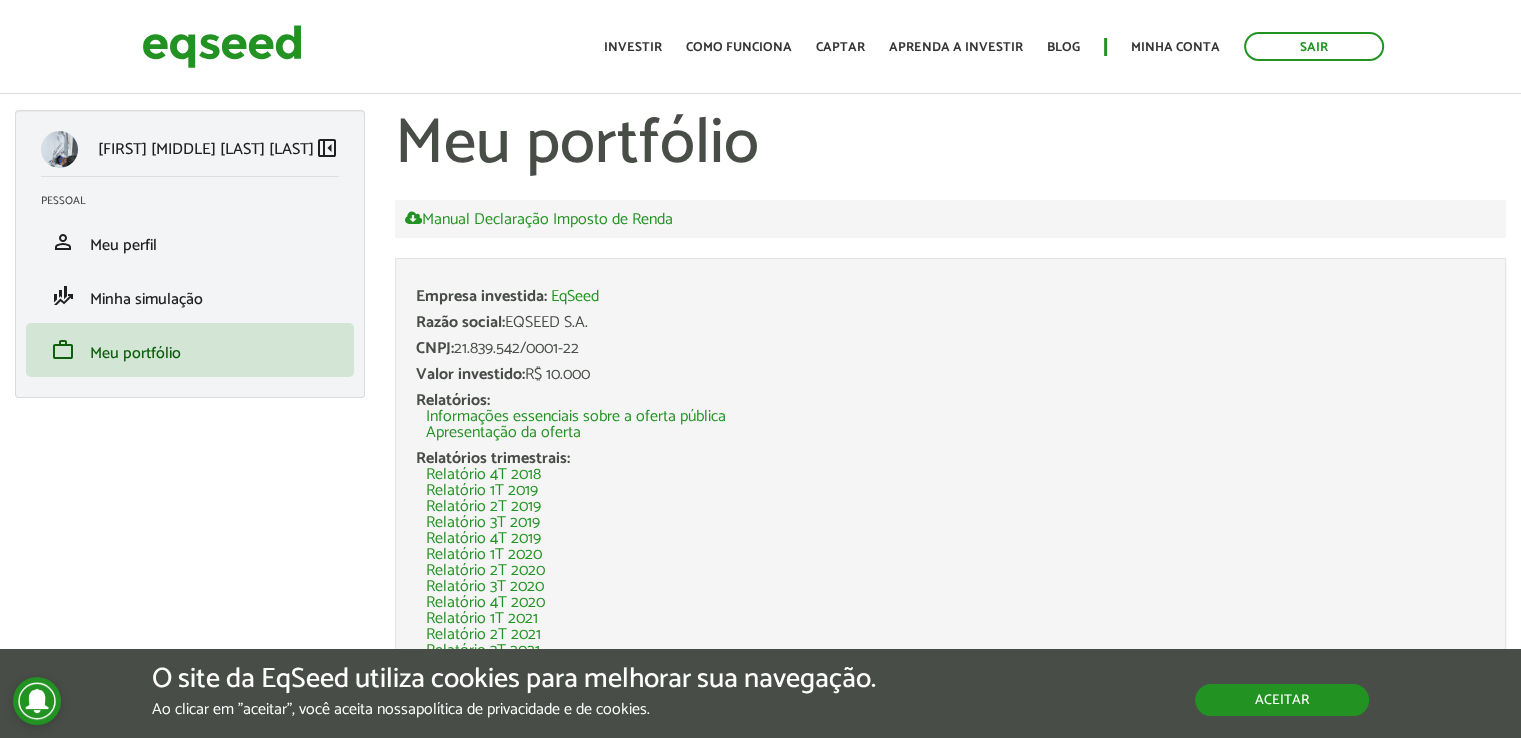 click on "Aceitar" at bounding box center [1282, 700] 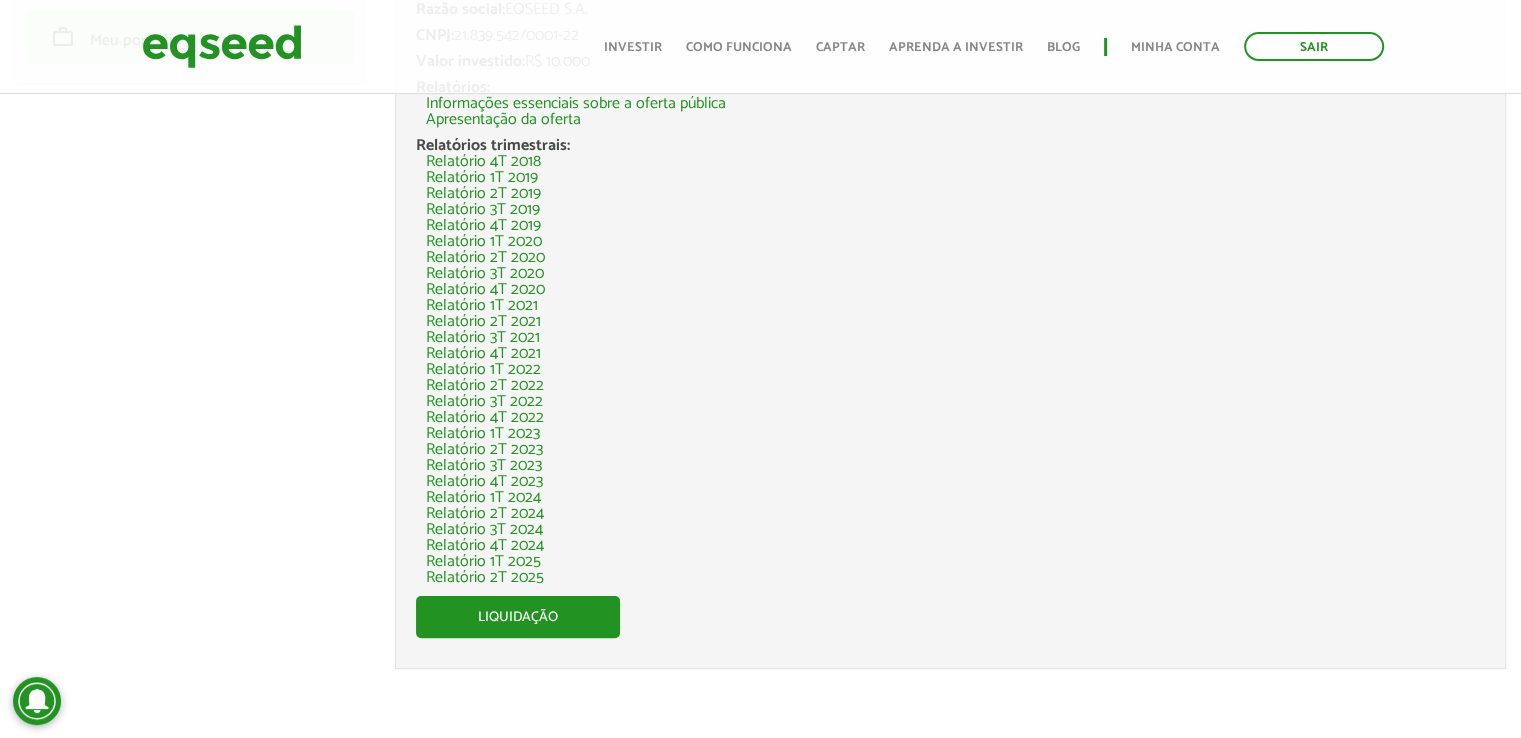 scroll, scrollTop: 0, scrollLeft: 0, axis: both 